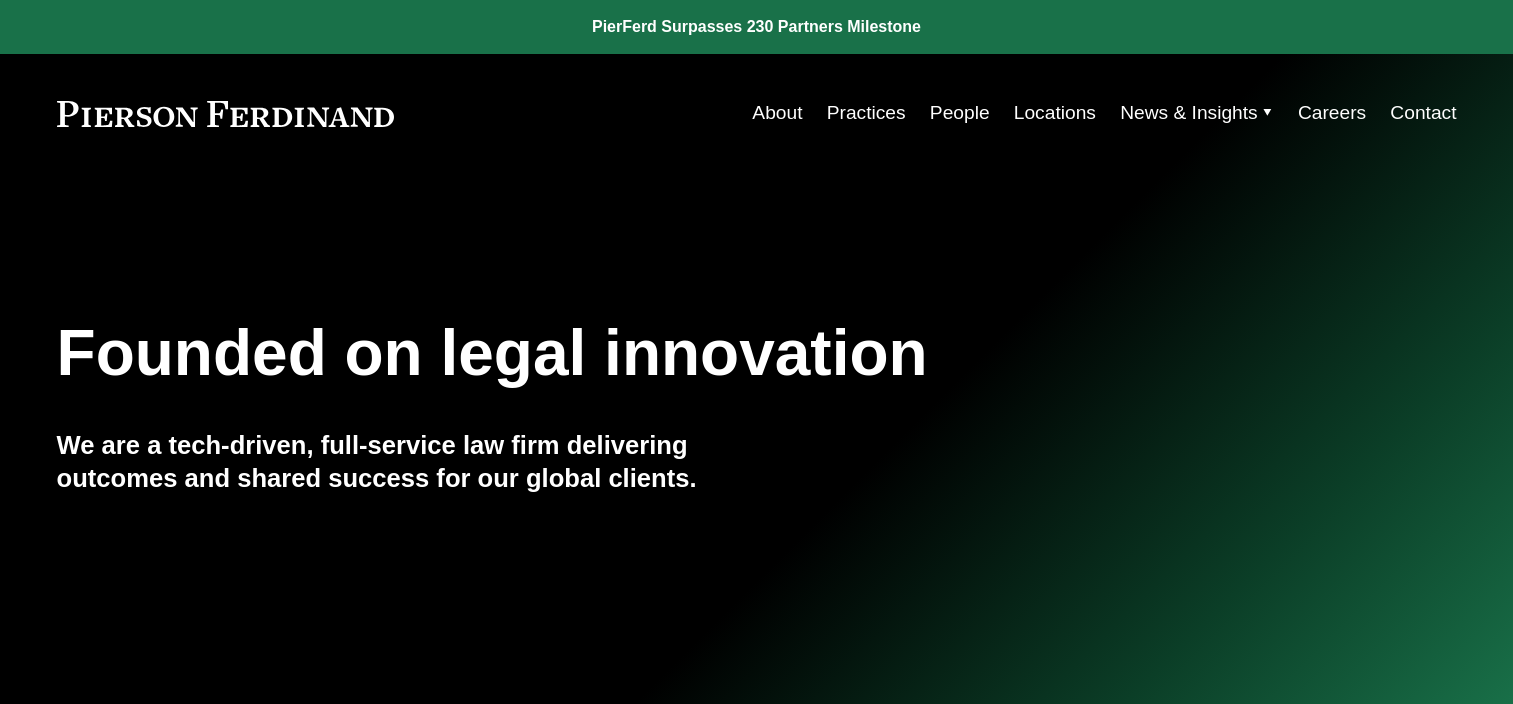 scroll, scrollTop: 0, scrollLeft: 0, axis: both 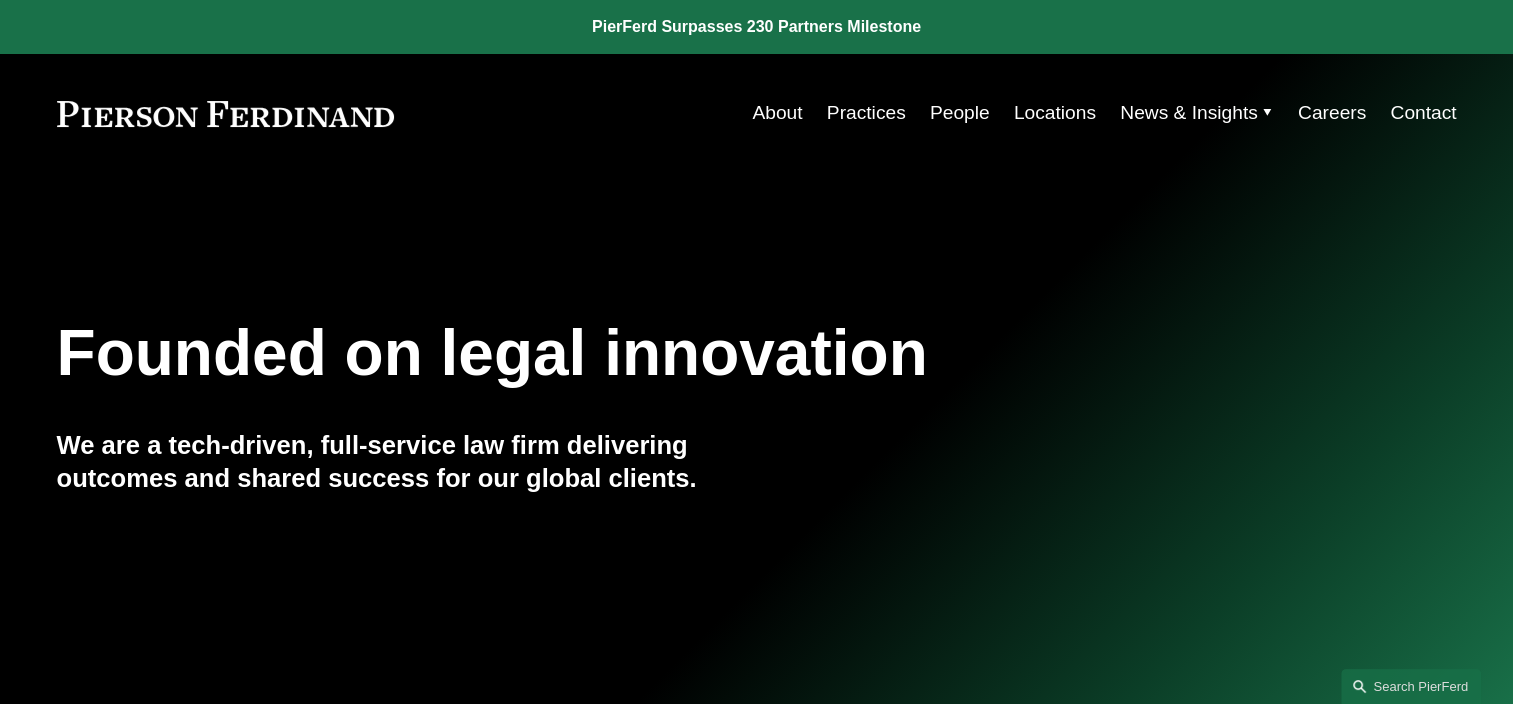 click on "Locations" at bounding box center [1055, 113] 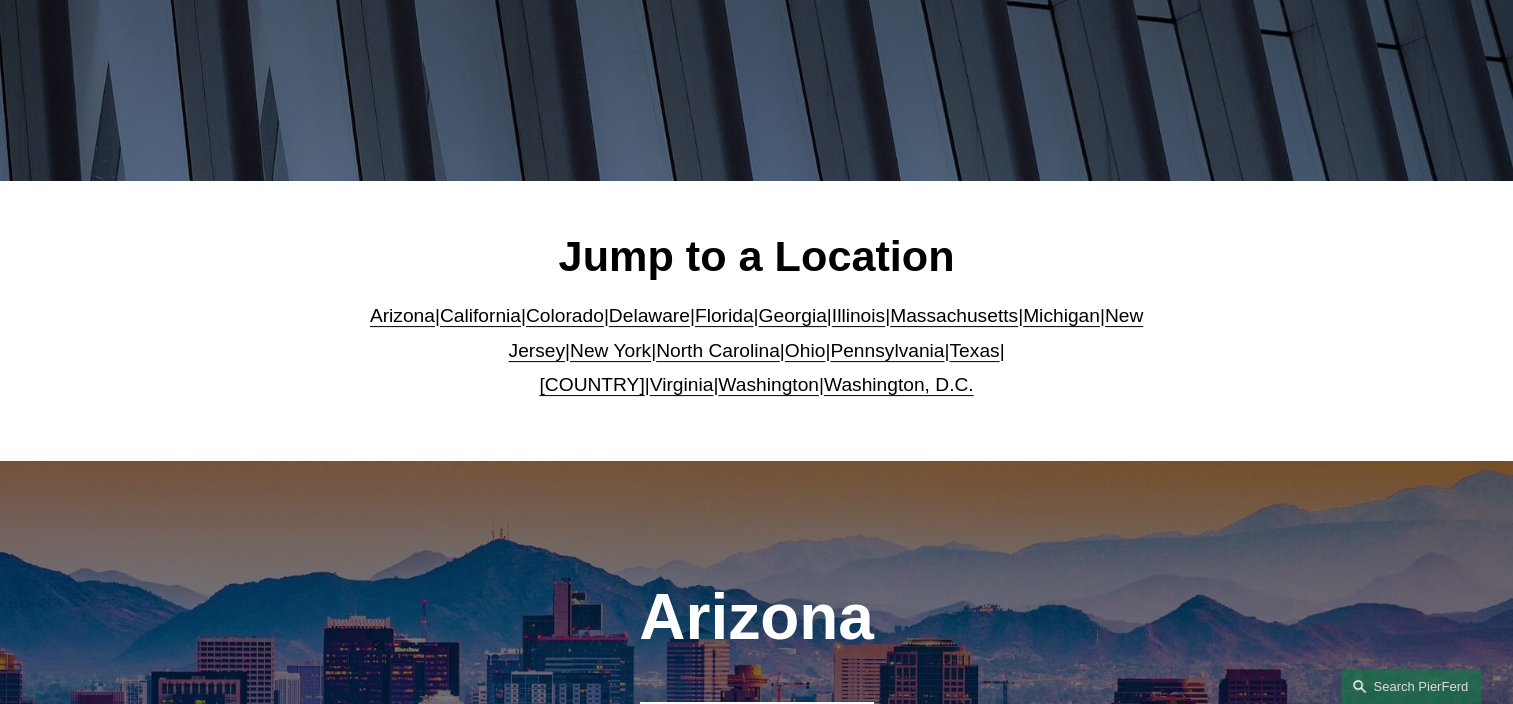scroll, scrollTop: 400, scrollLeft: 0, axis: vertical 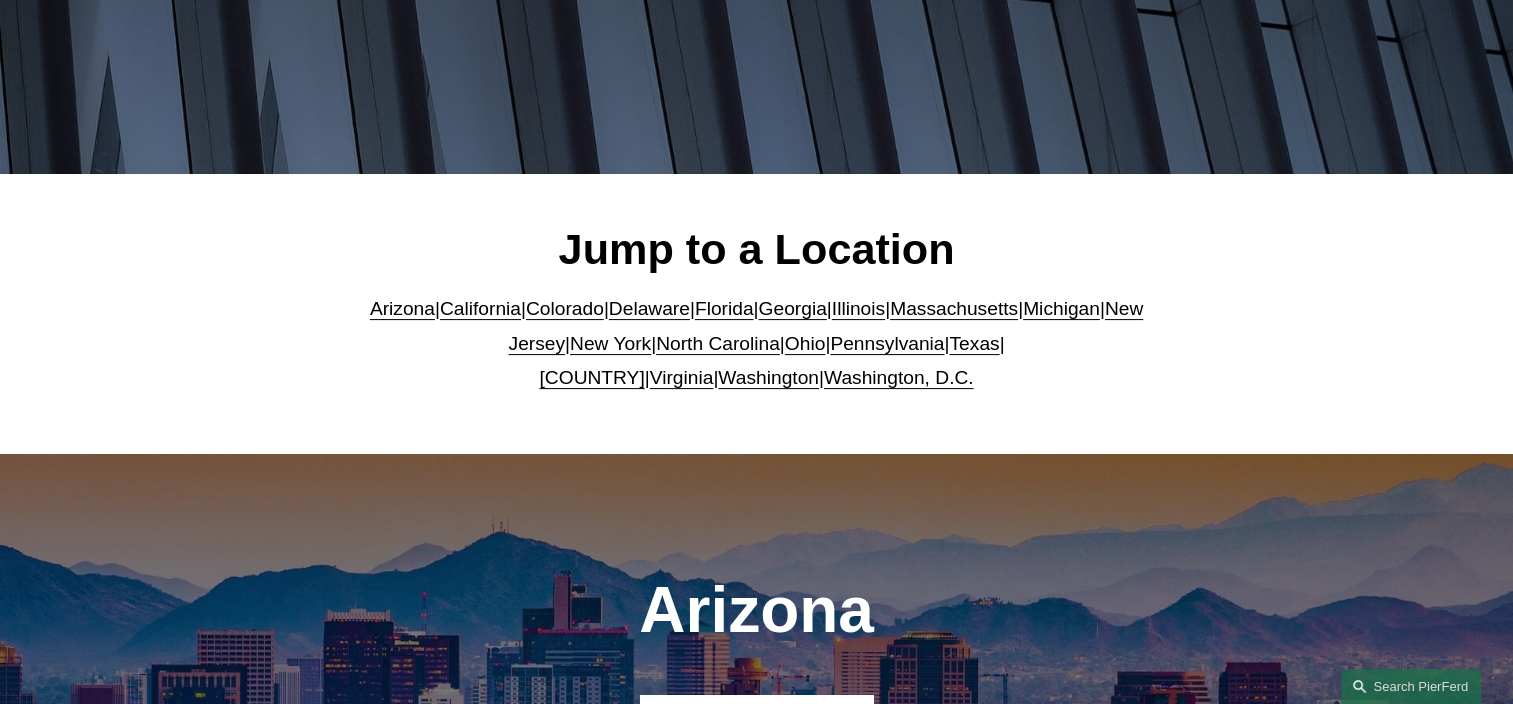 click on "Texas" at bounding box center (974, 343) 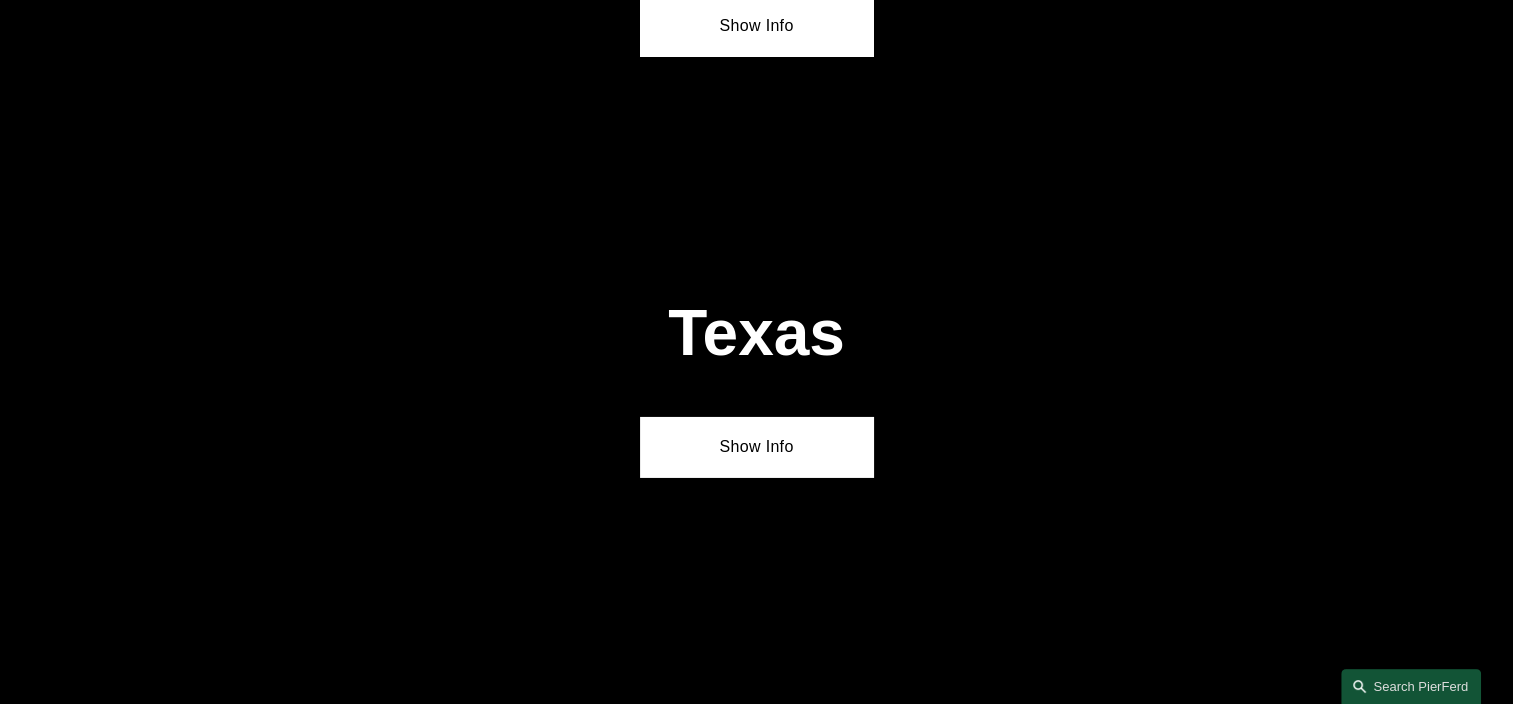 scroll, scrollTop: 6756, scrollLeft: 0, axis: vertical 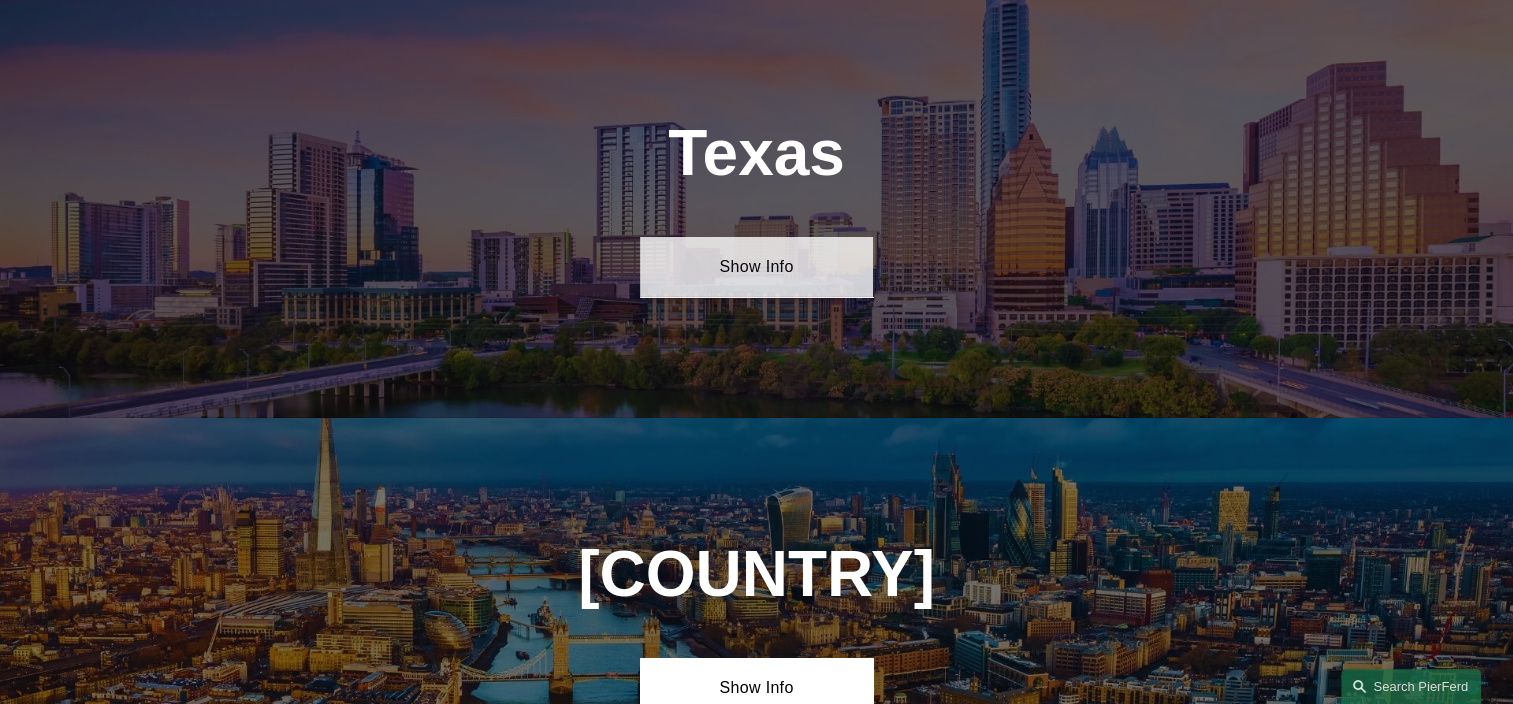 click on "Show Info" at bounding box center (756, 267) 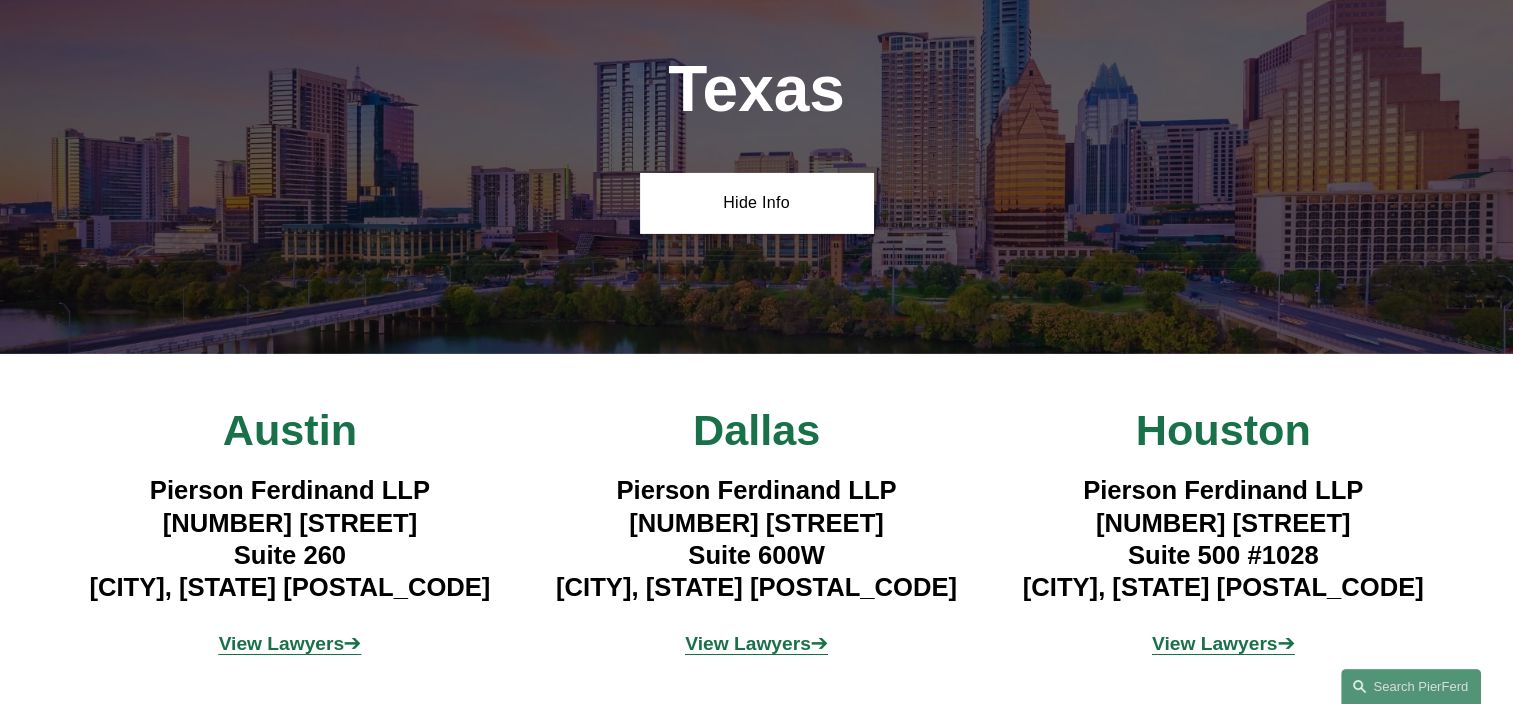 scroll, scrollTop: 6856, scrollLeft: 0, axis: vertical 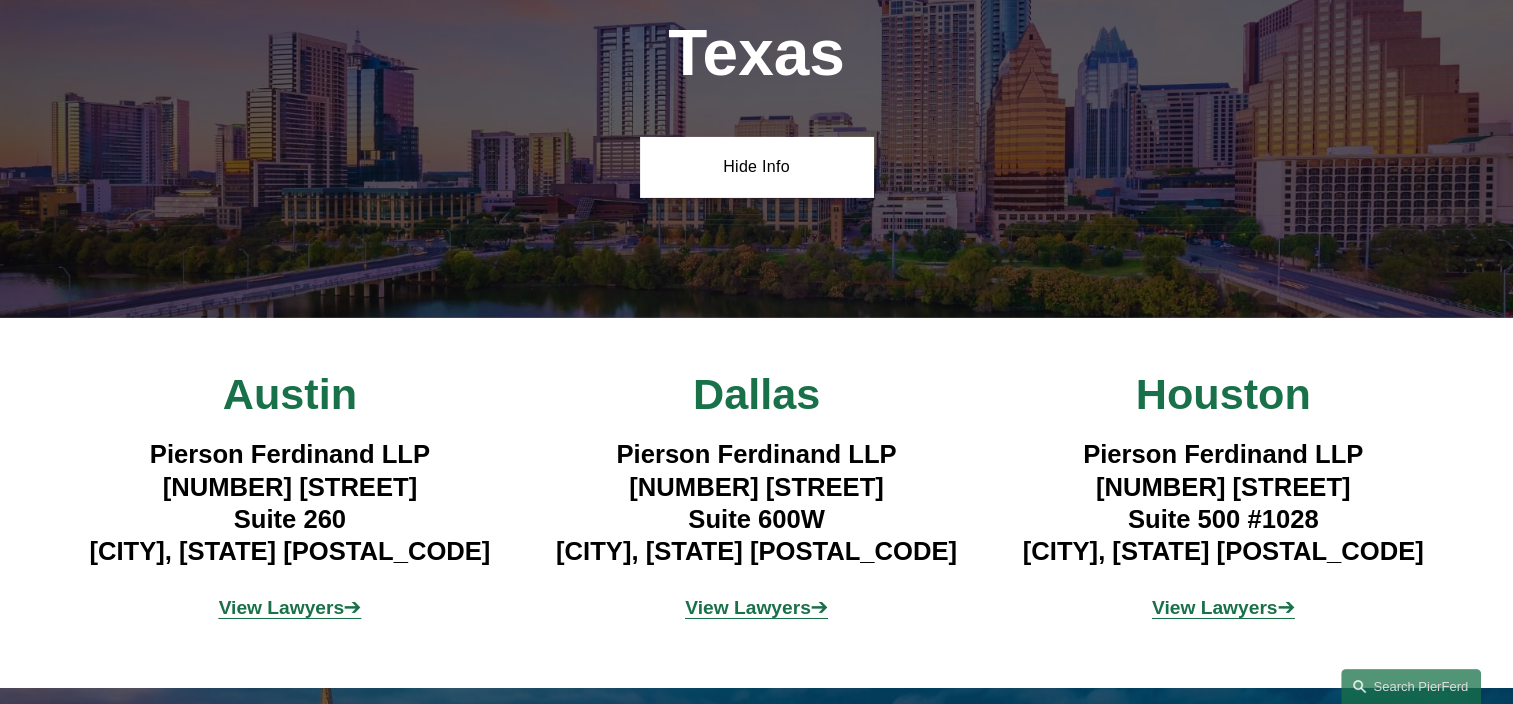 click on "View Lawyers" at bounding box center [282, 607] 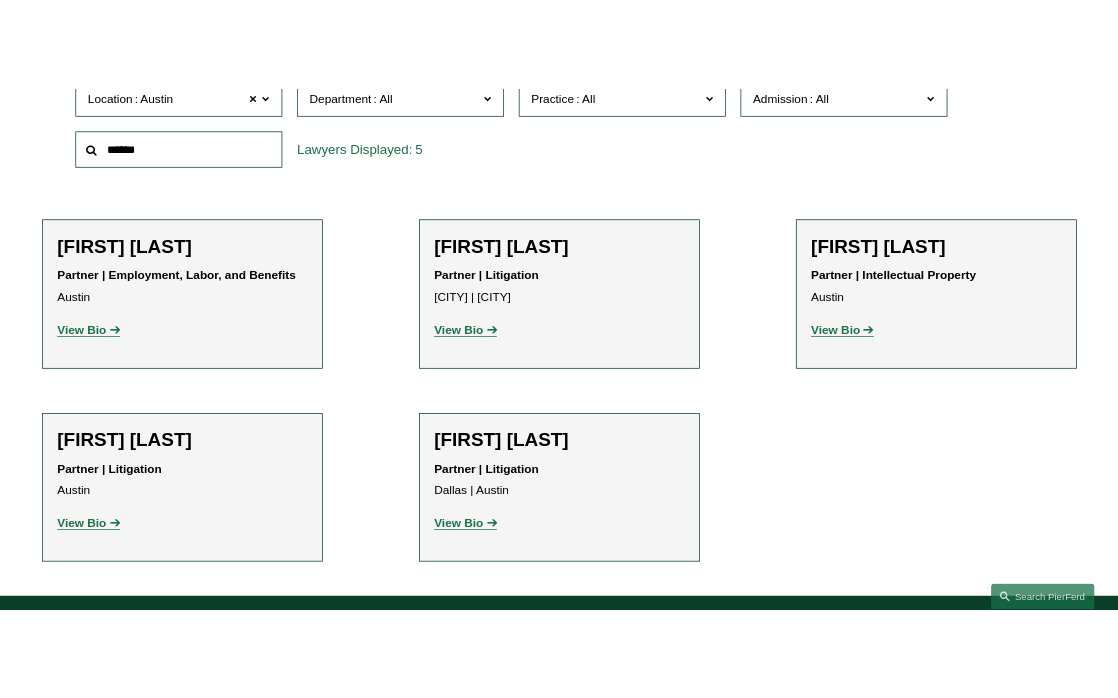 scroll, scrollTop: 699, scrollLeft: 0, axis: vertical 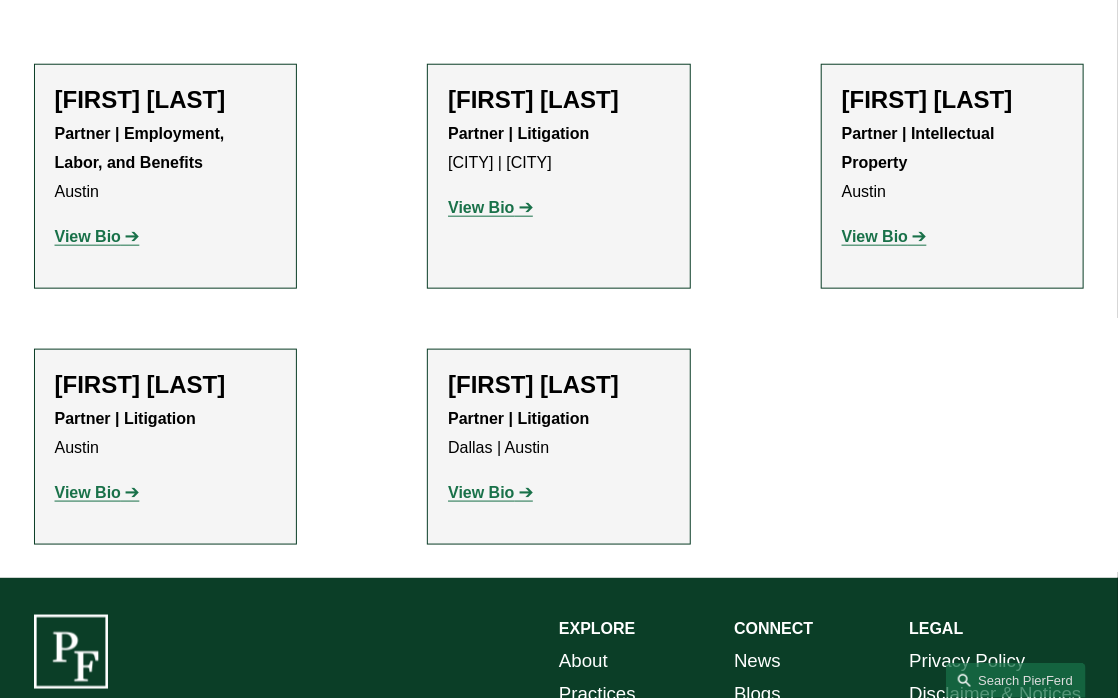 click on "View Bio" 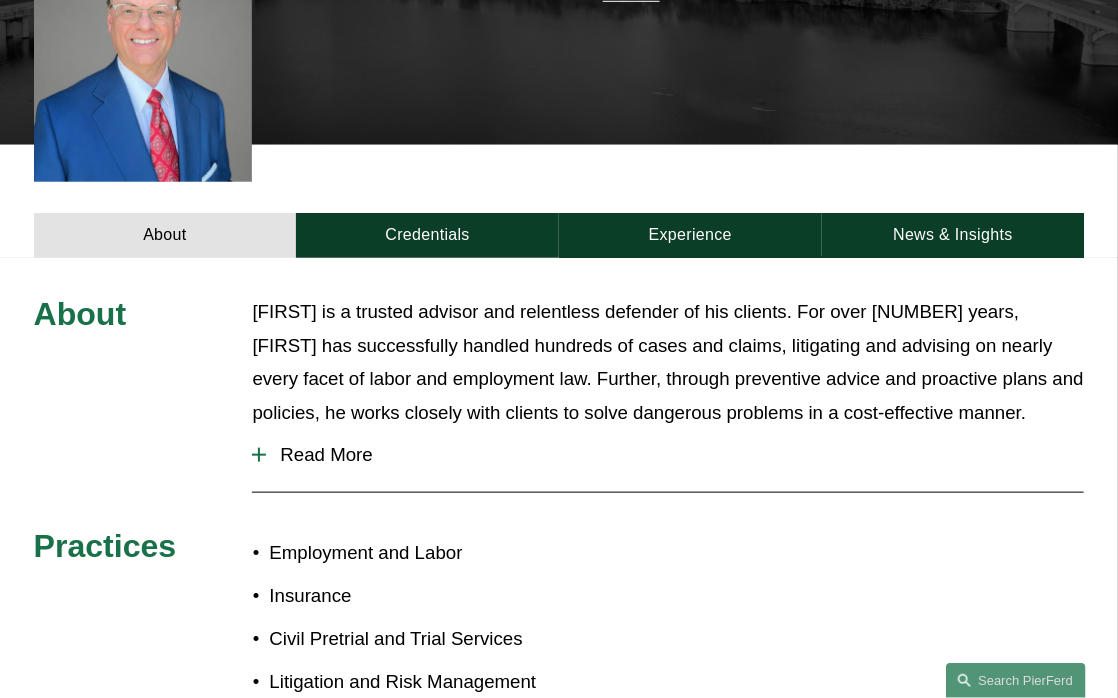 scroll, scrollTop: 600, scrollLeft: 0, axis: vertical 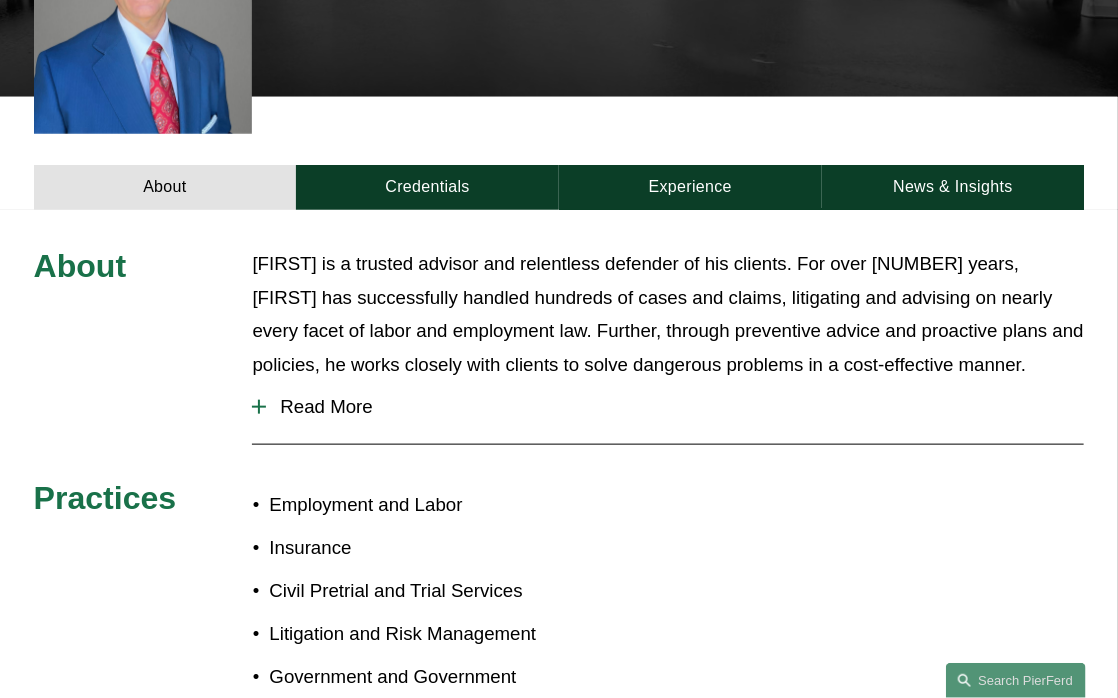click on "Read More" at bounding box center [675, 407] 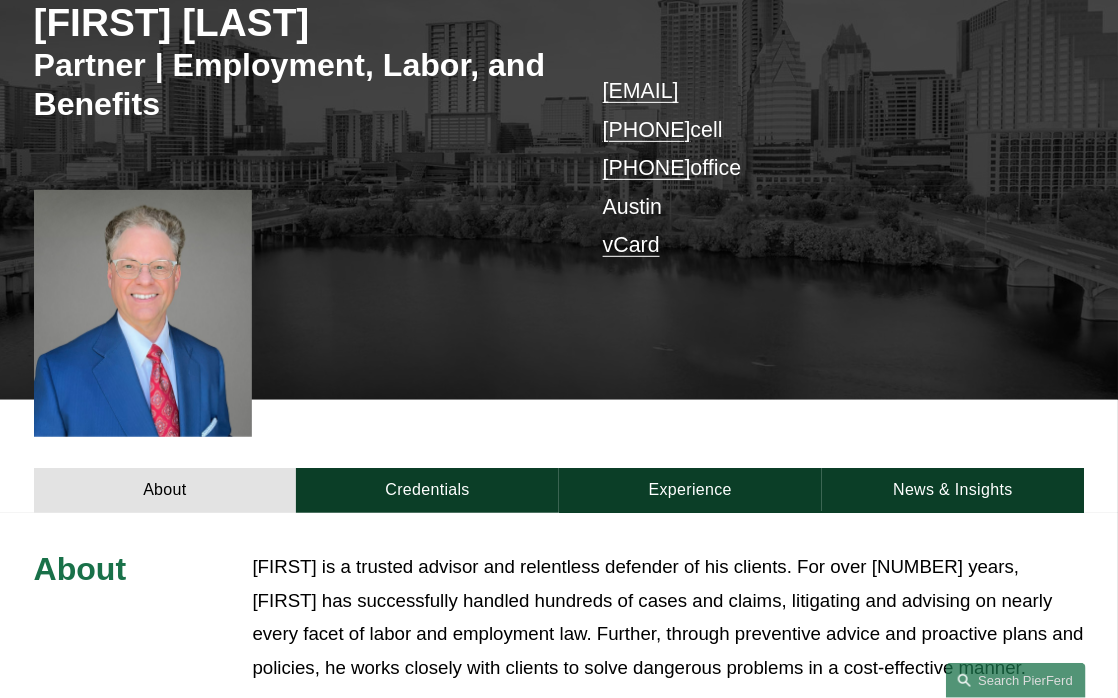 scroll, scrollTop: 300, scrollLeft: 0, axis: vertical 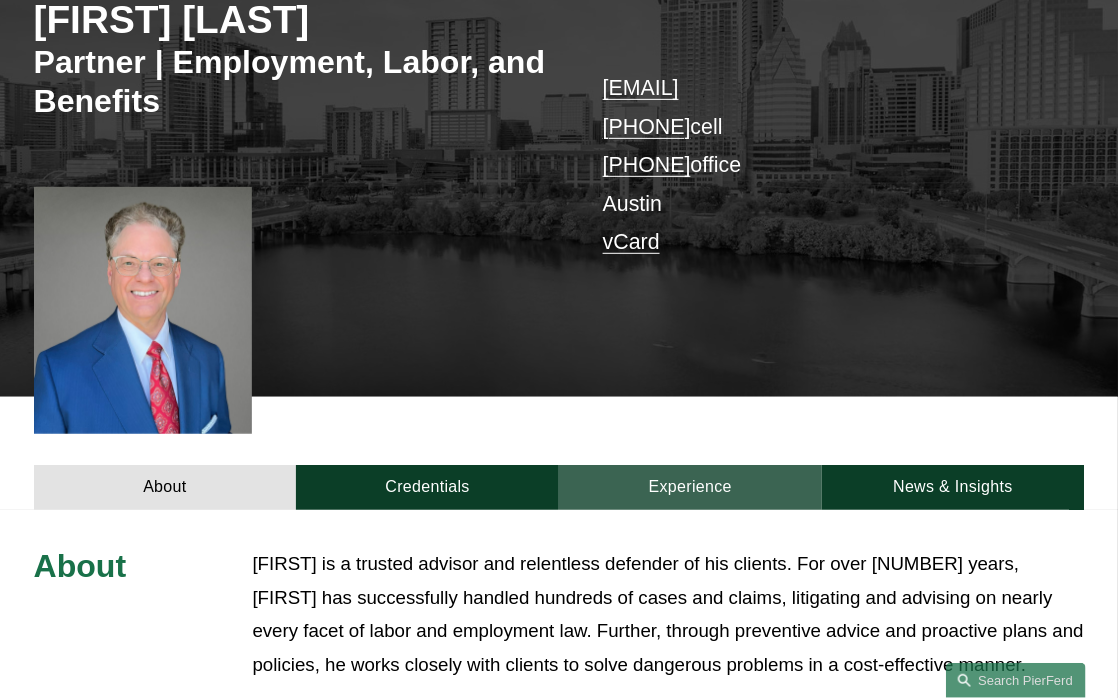 click on "Experience" at bounding box center (690, 487) 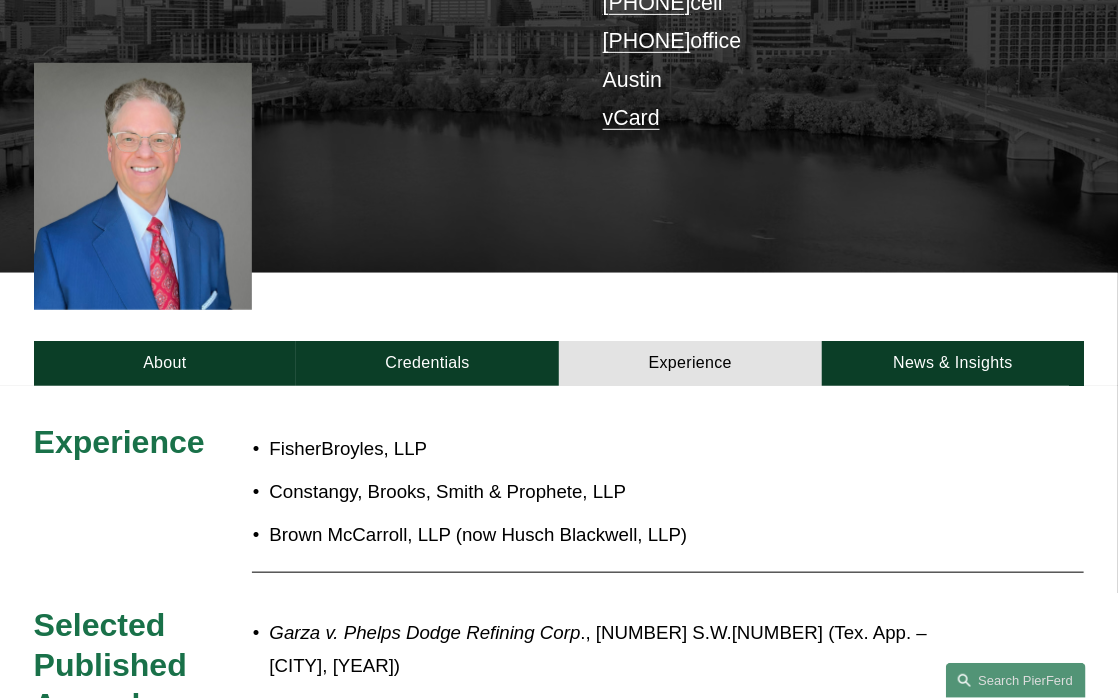 scroll, scrollTop: 400, scrollLeft: 0, axis: vertical 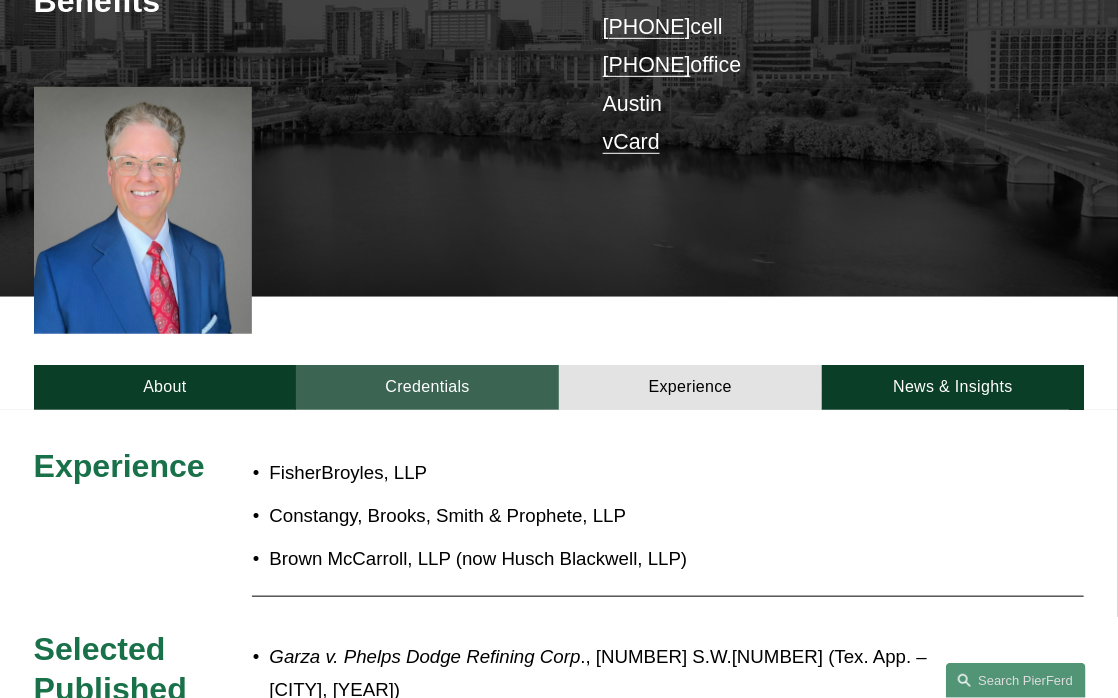 click on "Credentials" at bounding box center [427, 387] 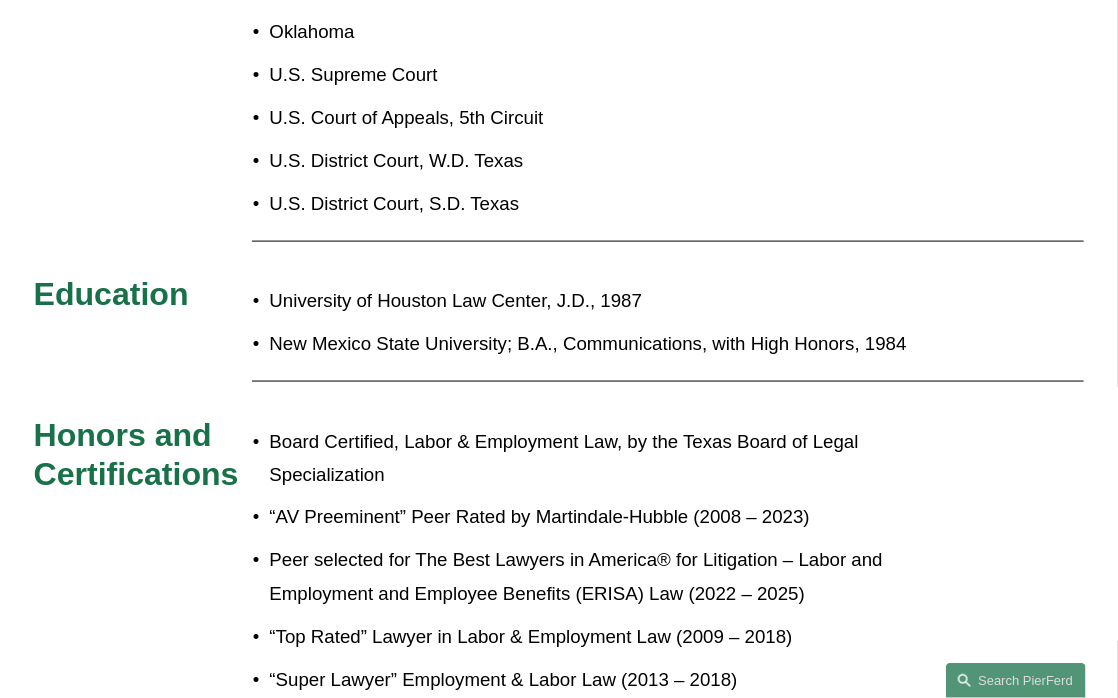 scroll, scrollTop: 700, scrollLeft: 0, axis: vertical 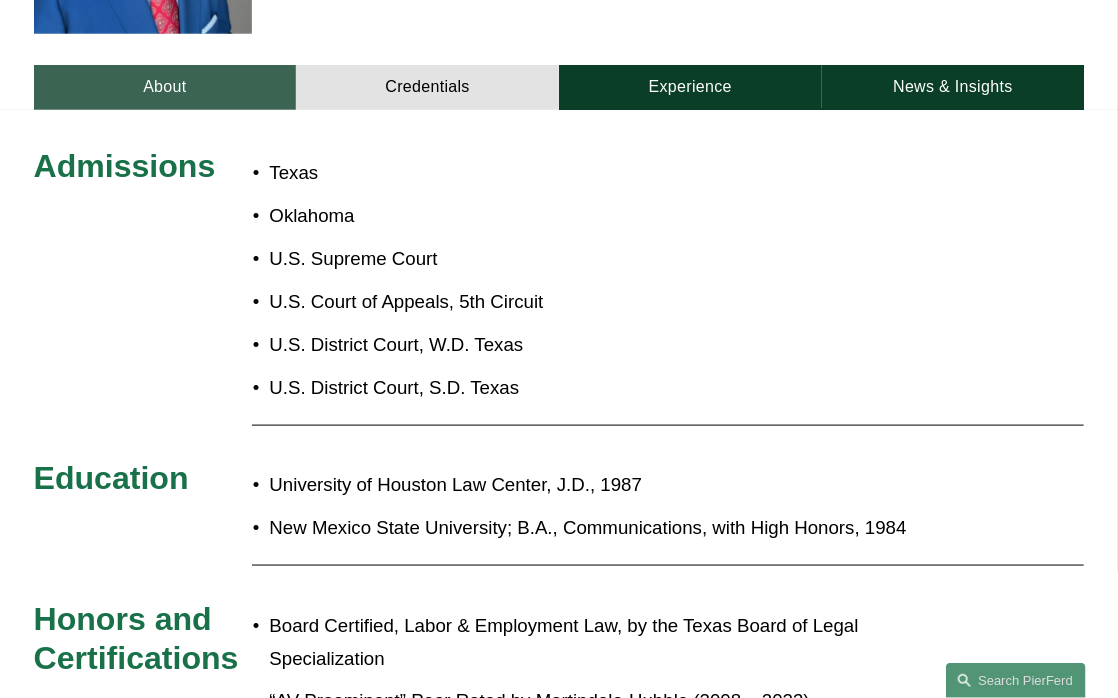 click on "About" at bounding box center [165, 87] 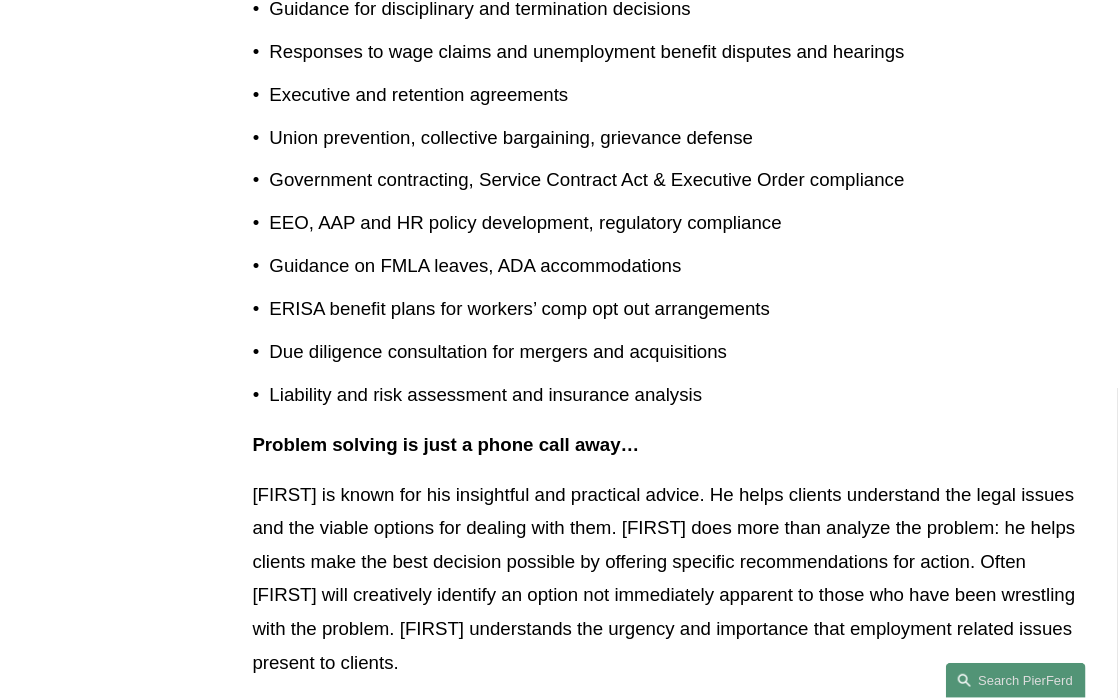 scroll, scrollTop: 1400, scrollLeft: 0, axis: vertical 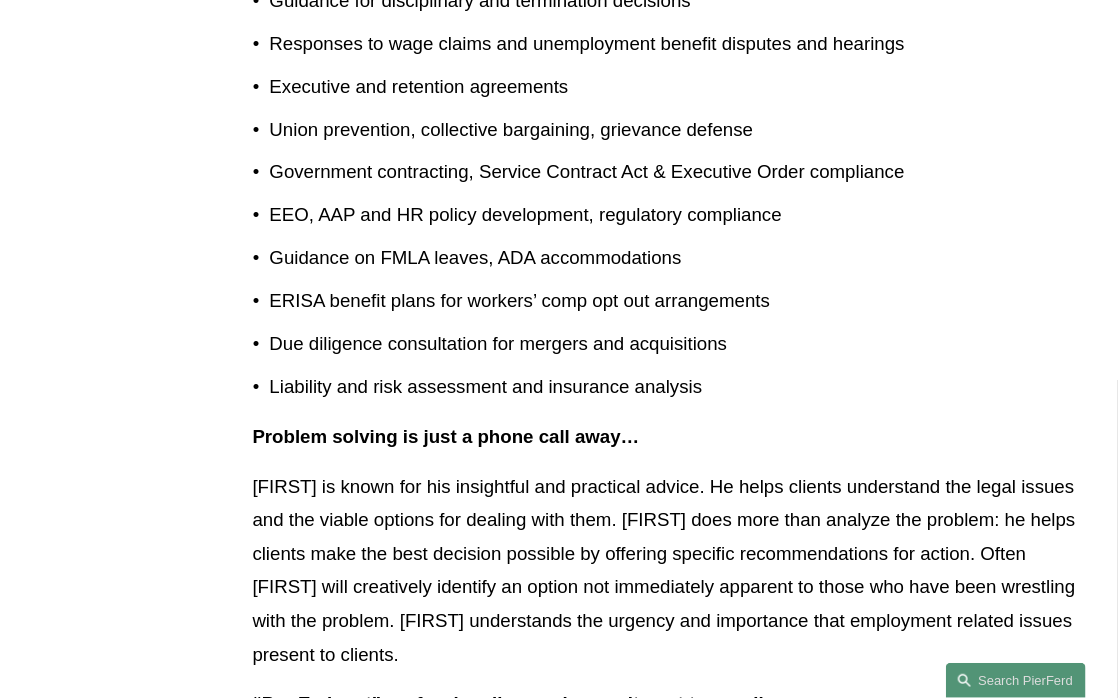 click on "Due diligence consultation for mergers and acquisitions" at bounding box center (676, 344) 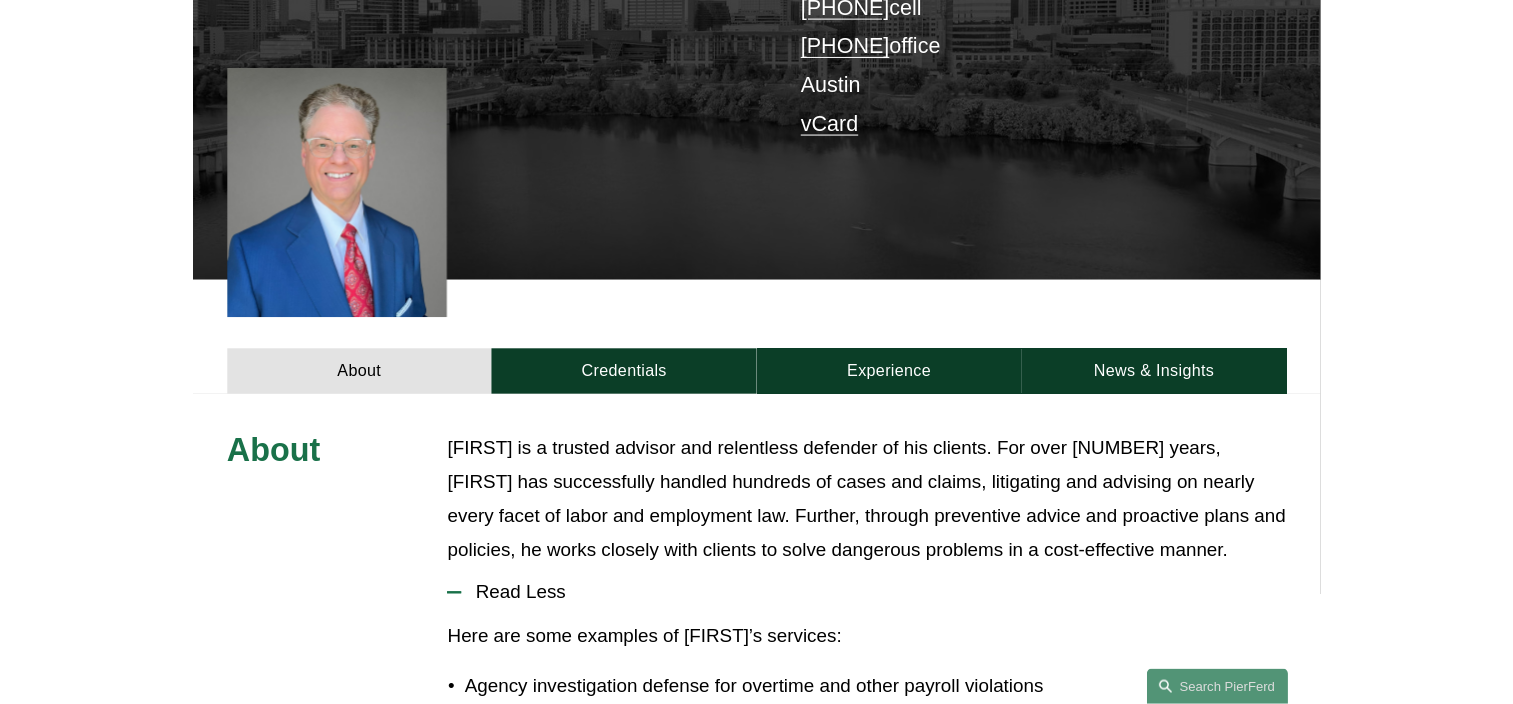 scroll, scrollTop: 400, scrollLeft: 0, axis: vertical 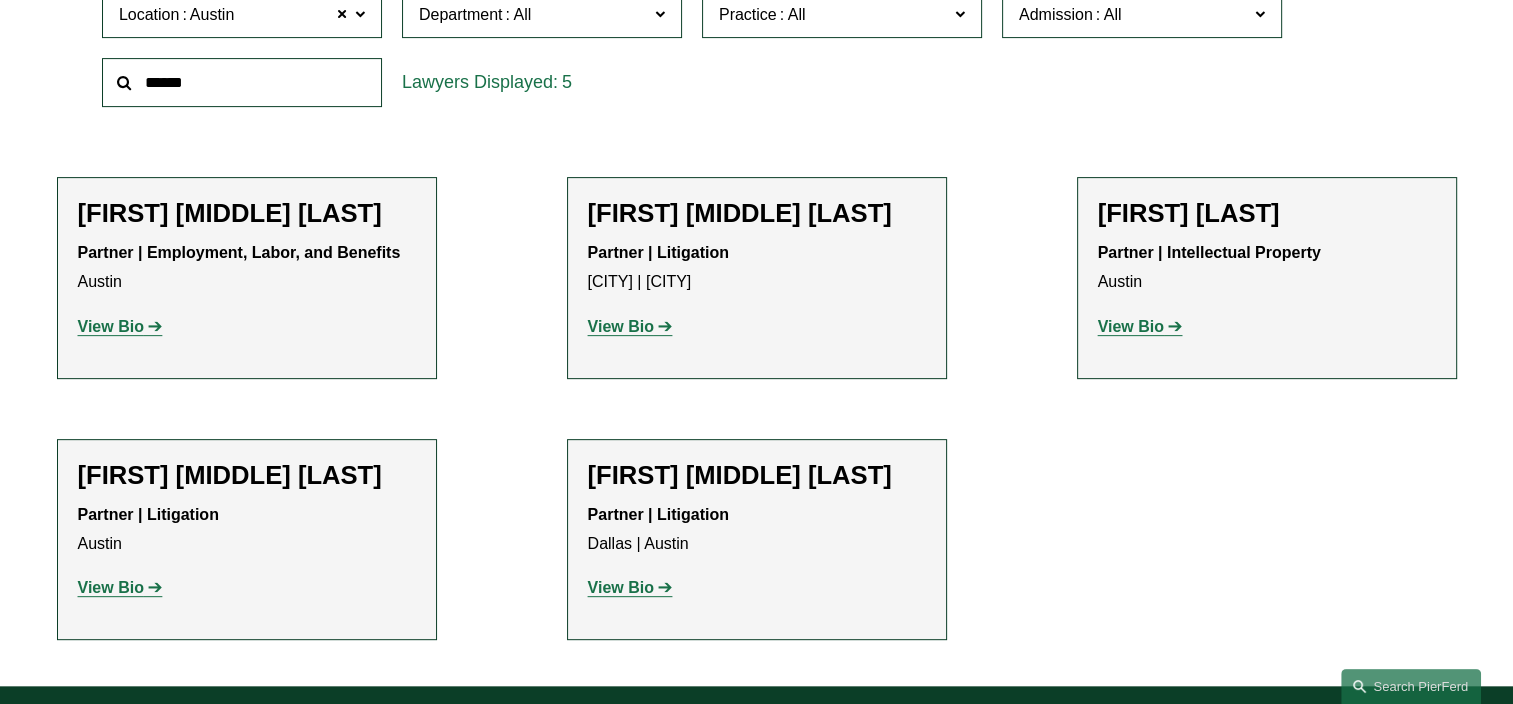 click on "View Bio" 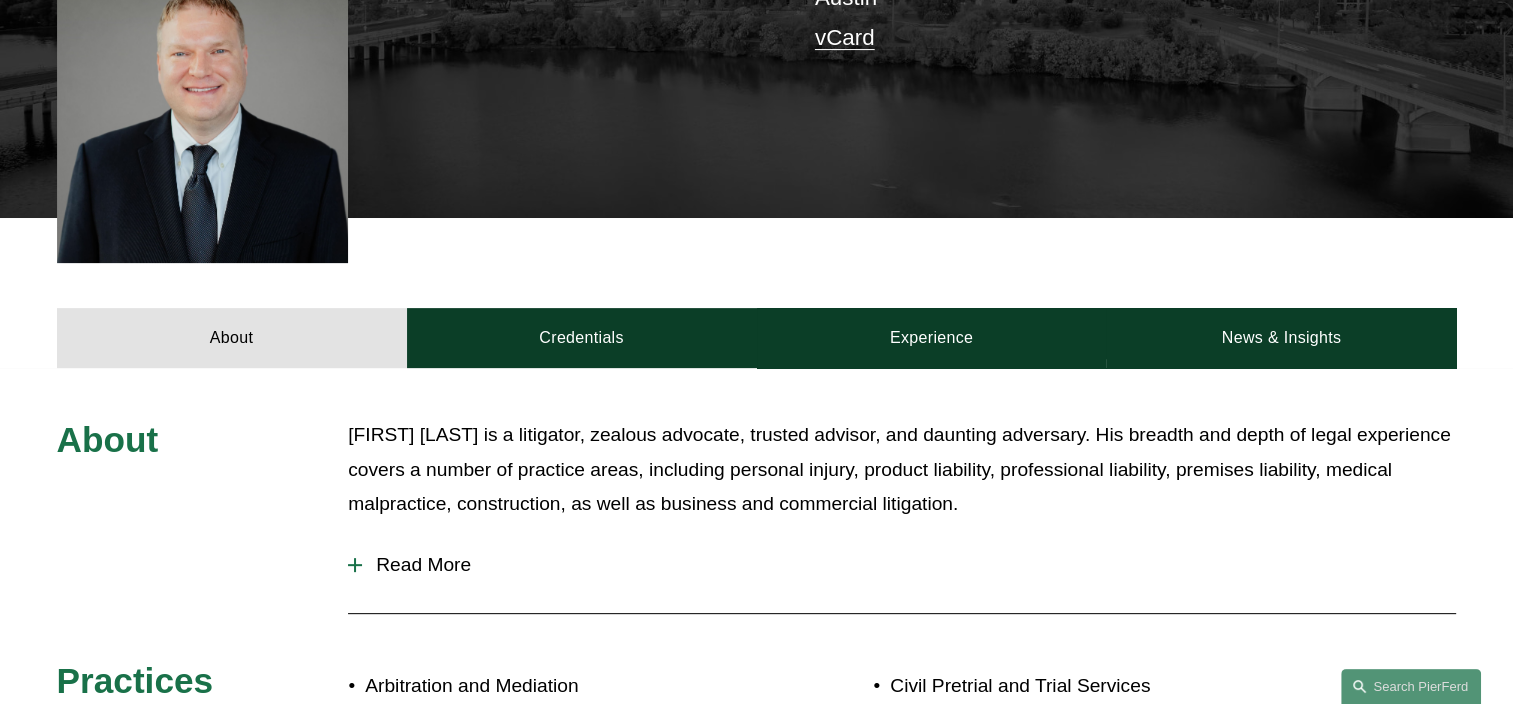 scroll, scrollTop: 600, scrollLeft: 0, axis: vertical 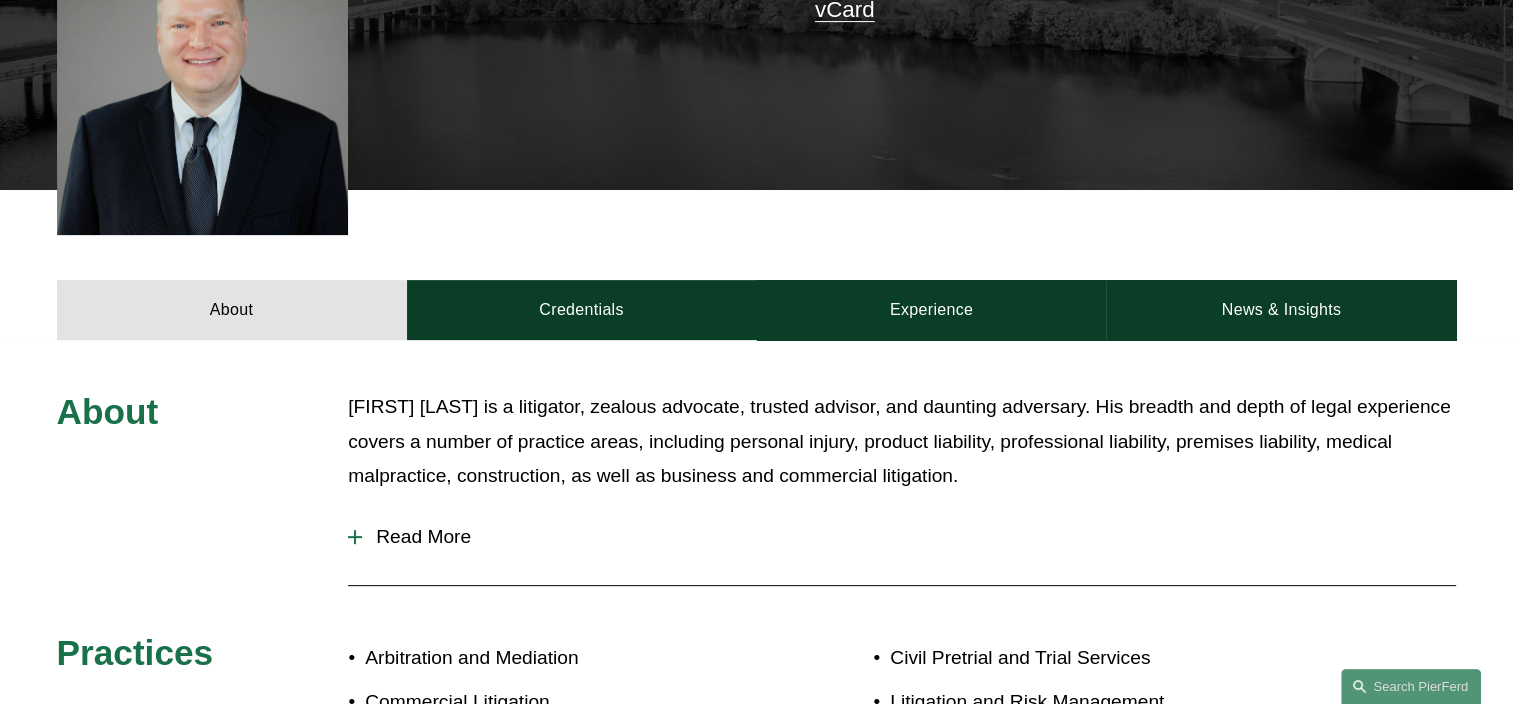 click on "Read More" at bounding box center [909, 537] 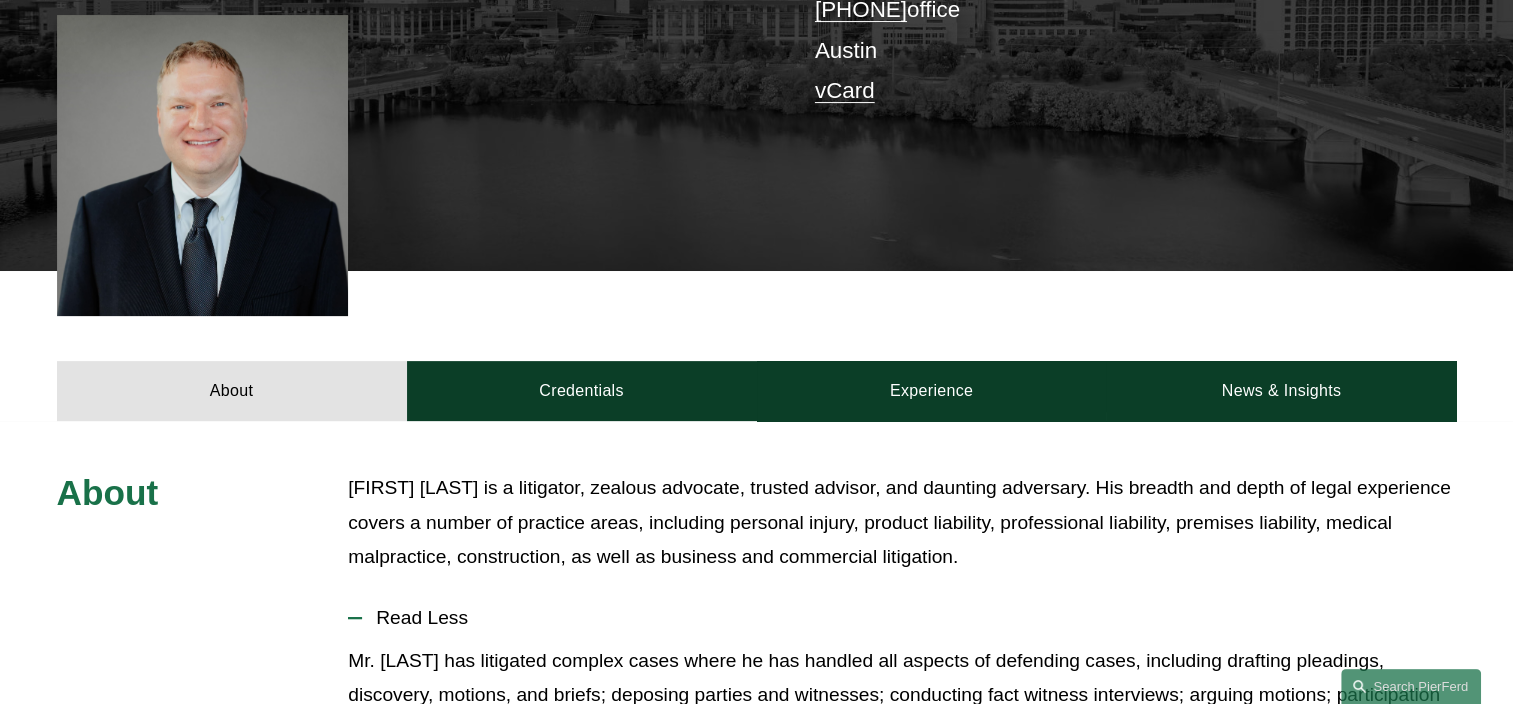 scroll, scrollTop: 500, scrollLeft: 0, axis: vertical 